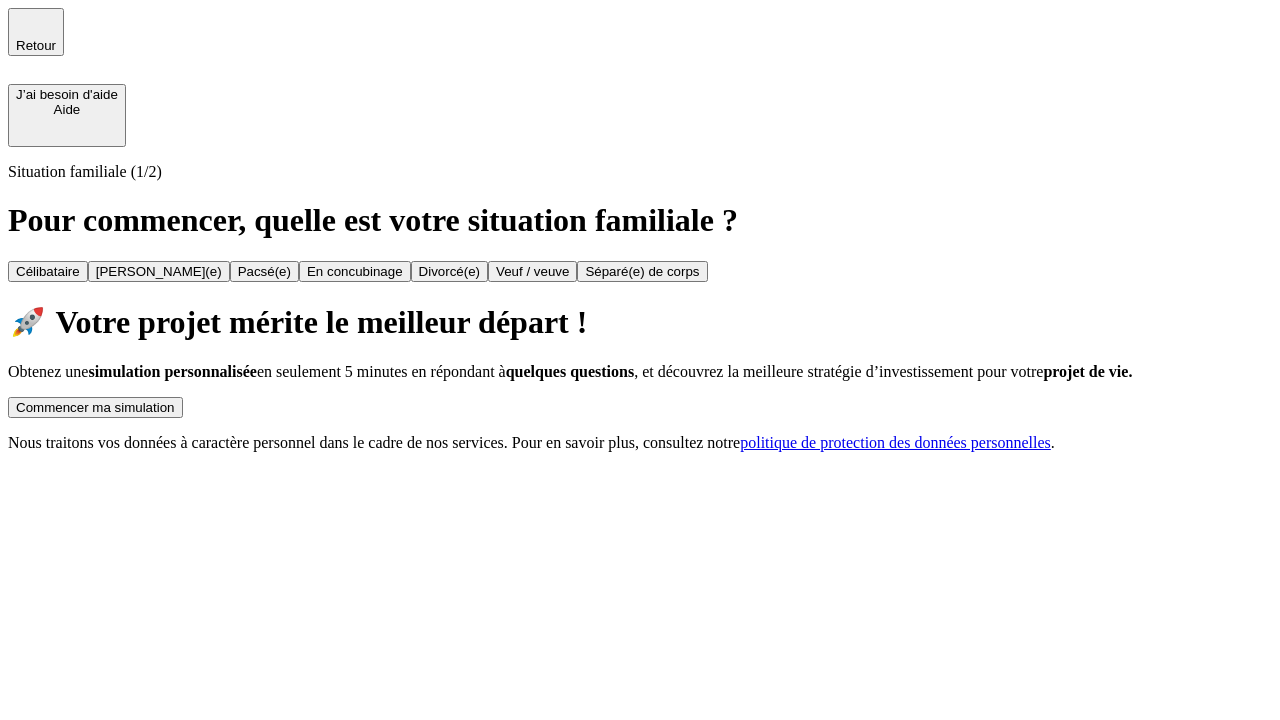 scroll, scrollTop: 0, scrollLeft: 0, axis: both 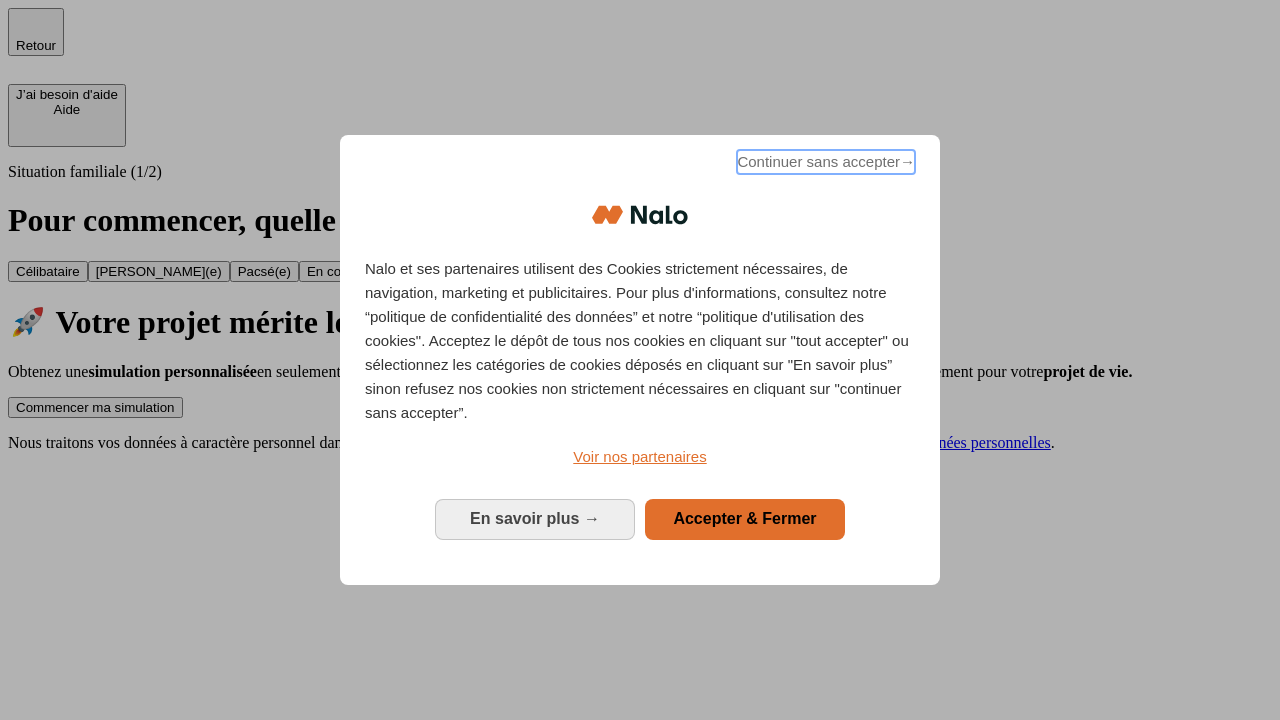 click on "Continuer sans accepter  →" at bounding box center [826, 162] 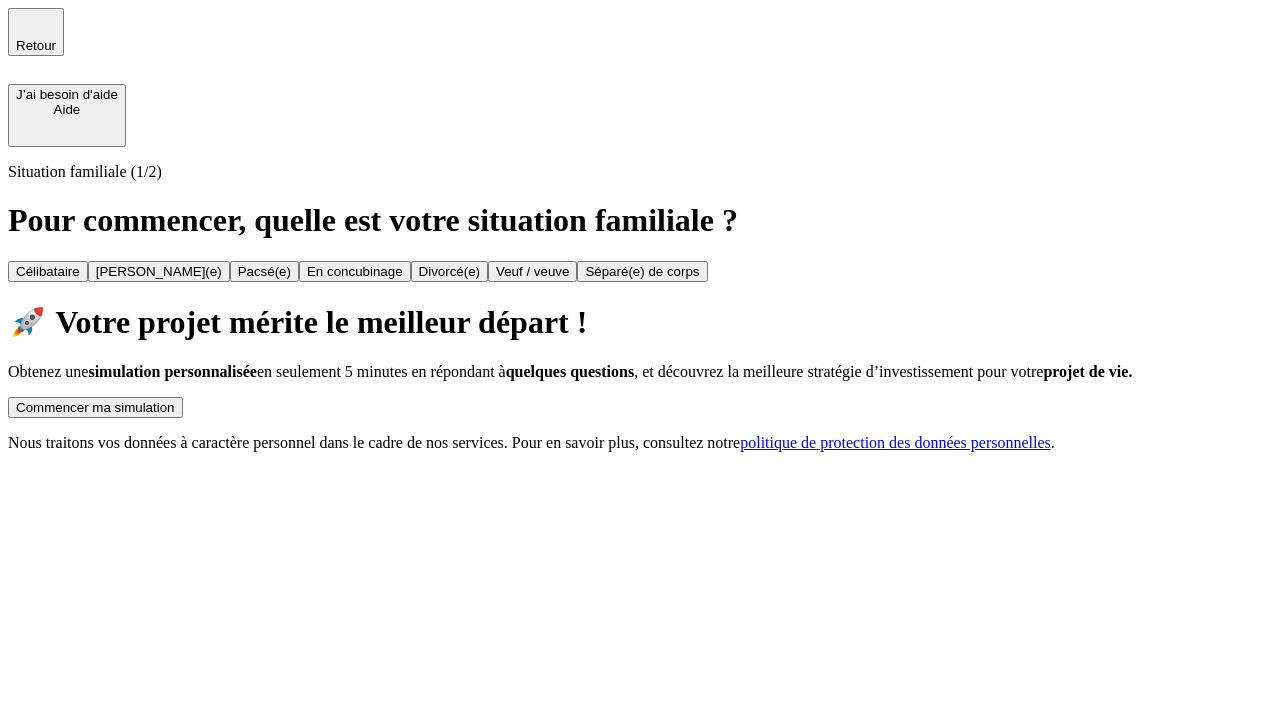click on "Commencer ma simulation" at bounding box center [95, 407] 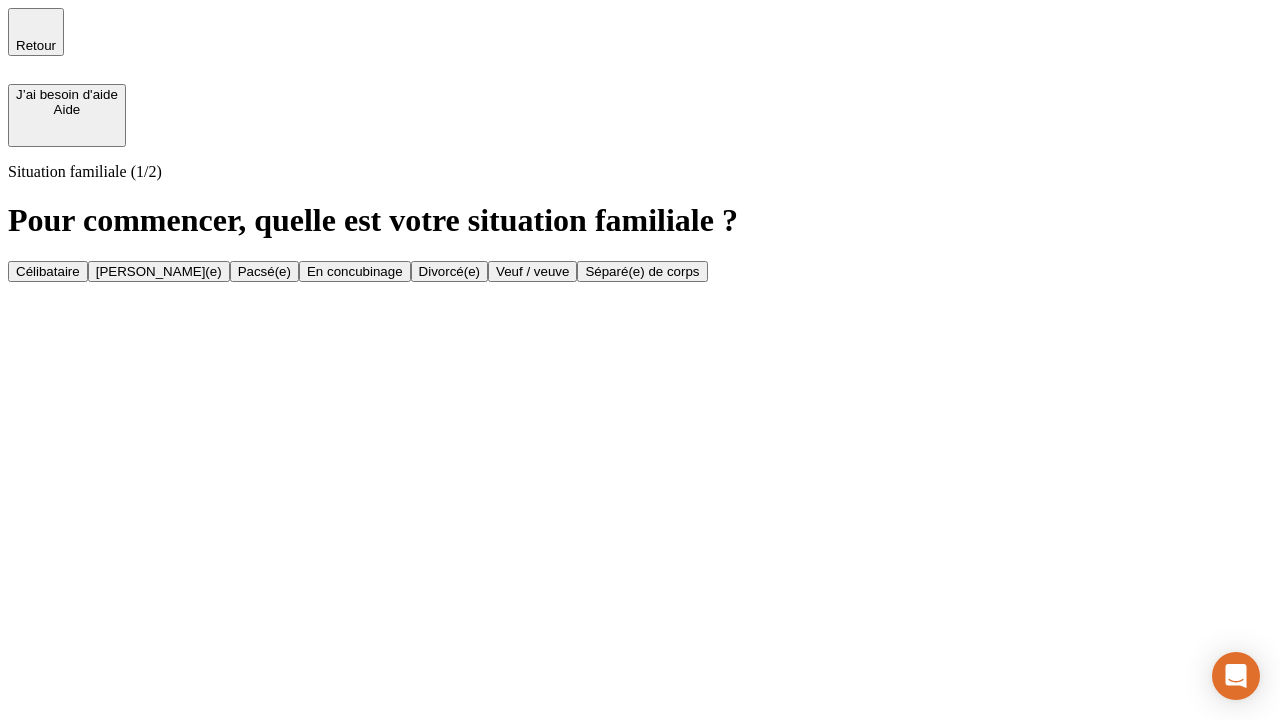 click on "Veuf / veuve" at bounding box center (532, 271) 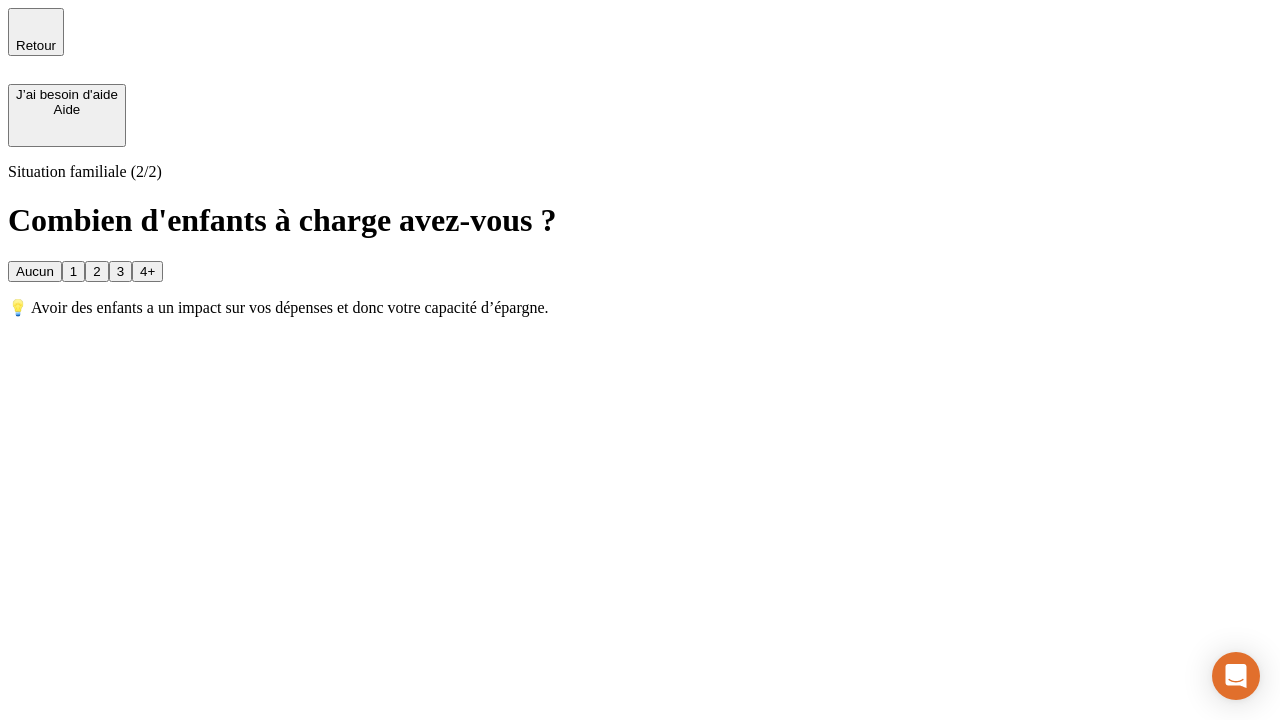 click on "1" at bounding box center [73, 271] 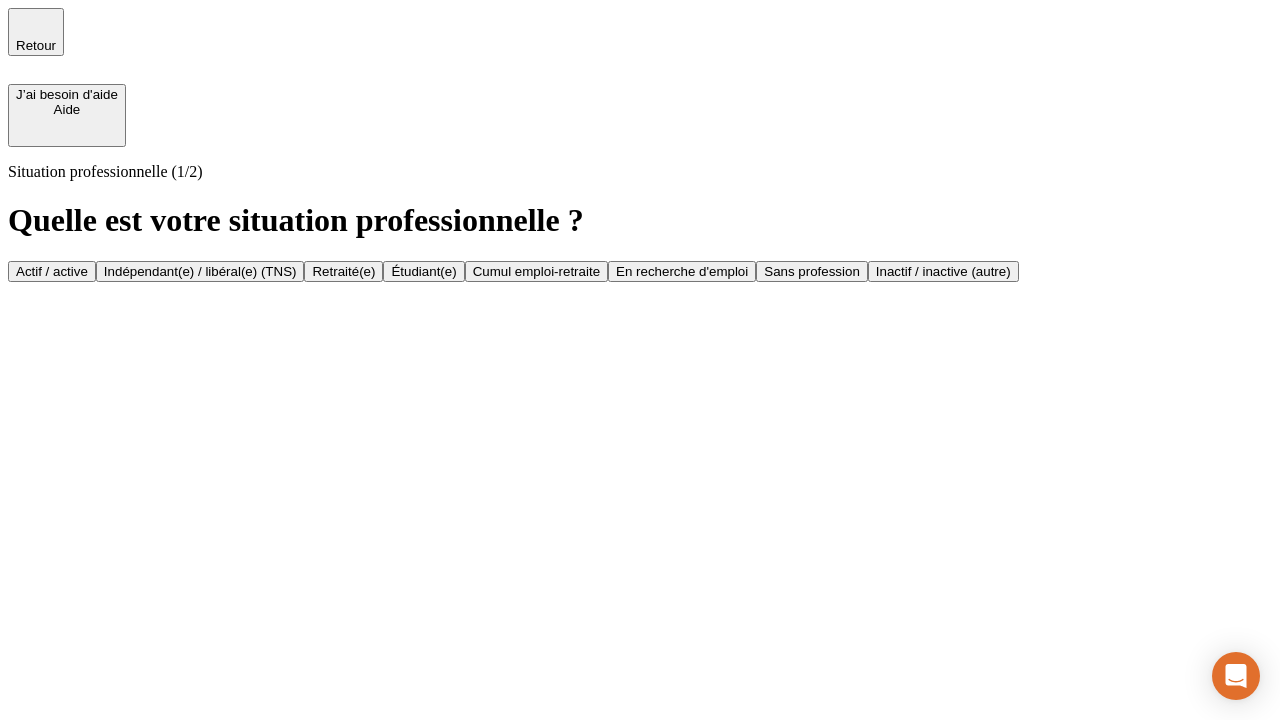click on "Retraité(e)" at bounding box center [343, 271] 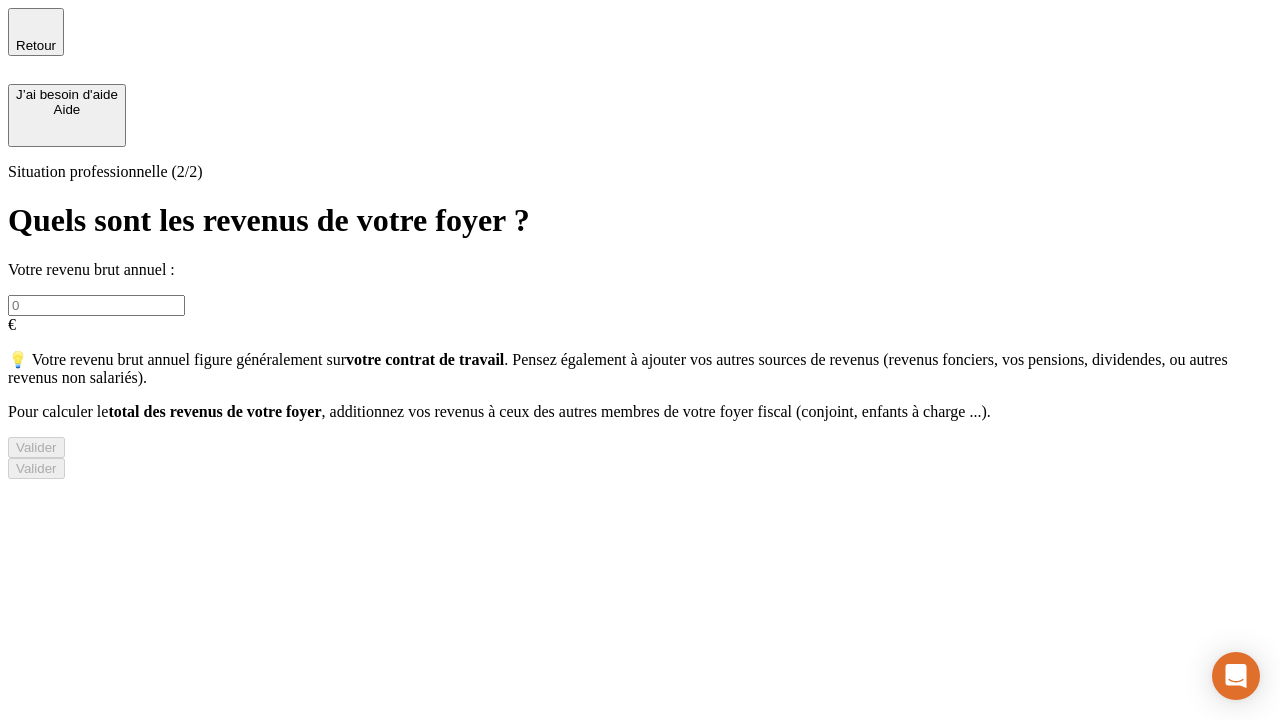 click at bounding box center [96, 305] 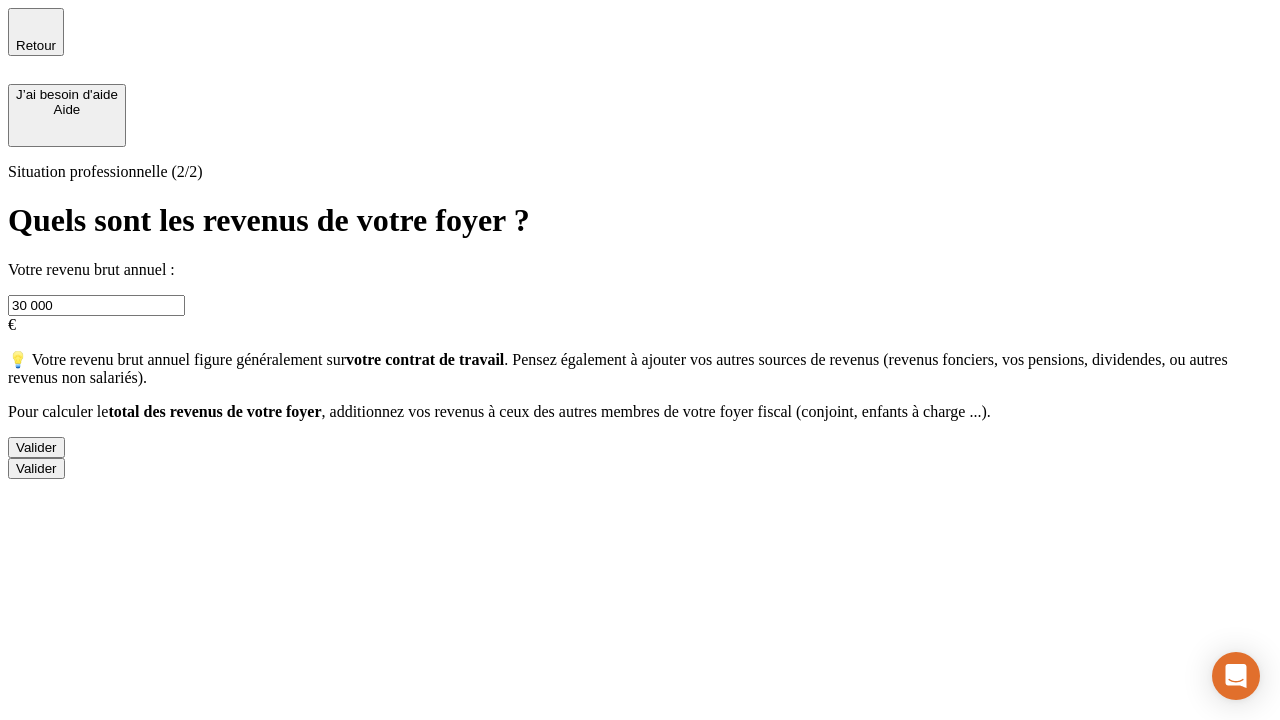 click on "Valider" at bounding box center (36, 447) 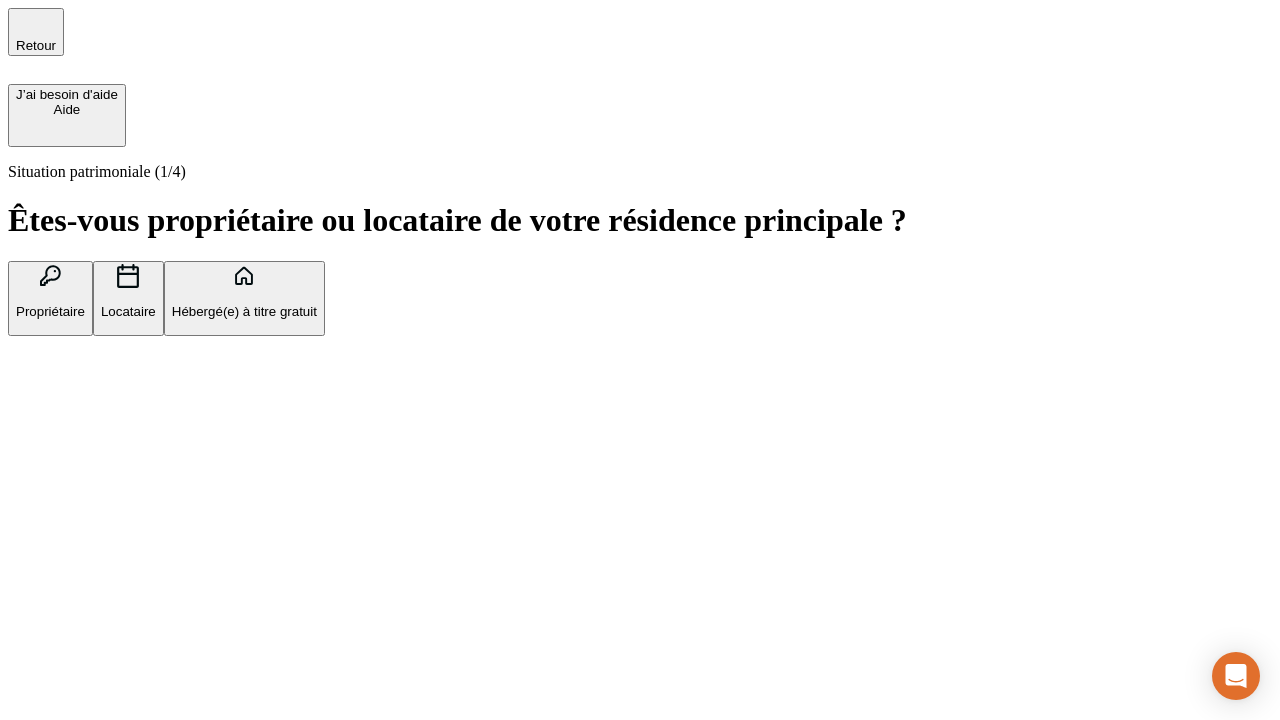 click on "Locataire" at bounding box center (128, 311) 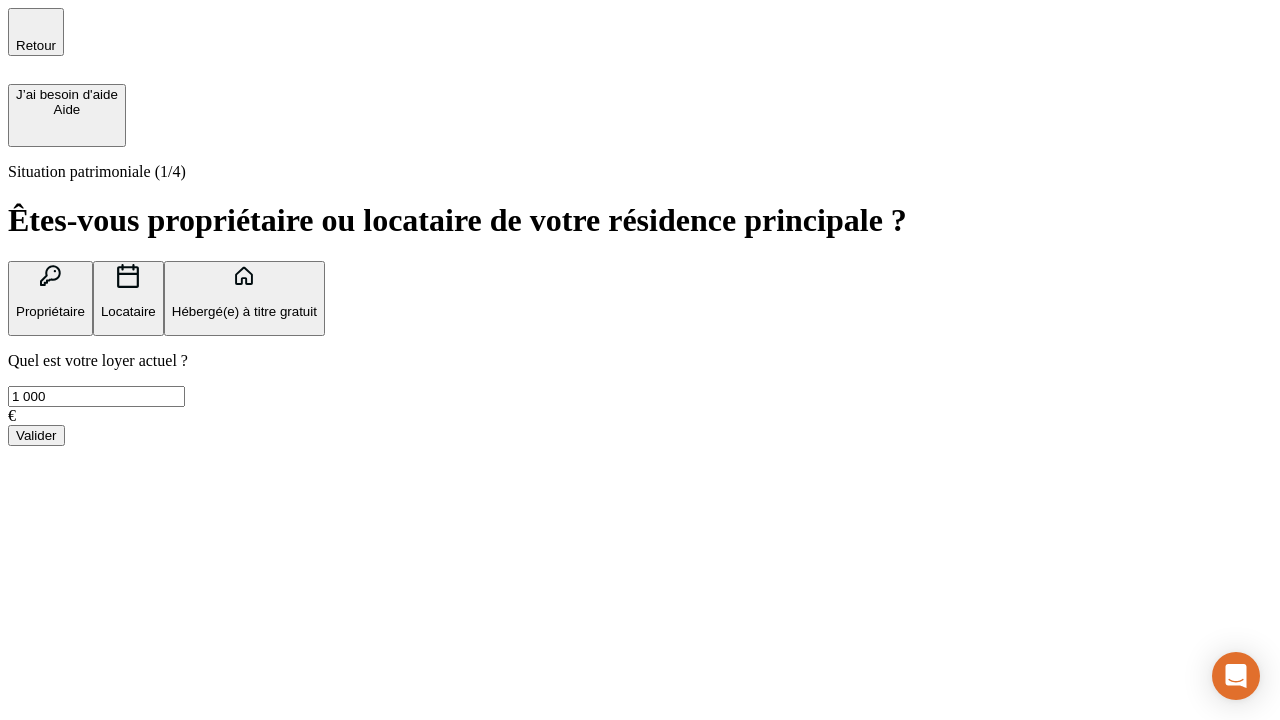 type on "1 000" 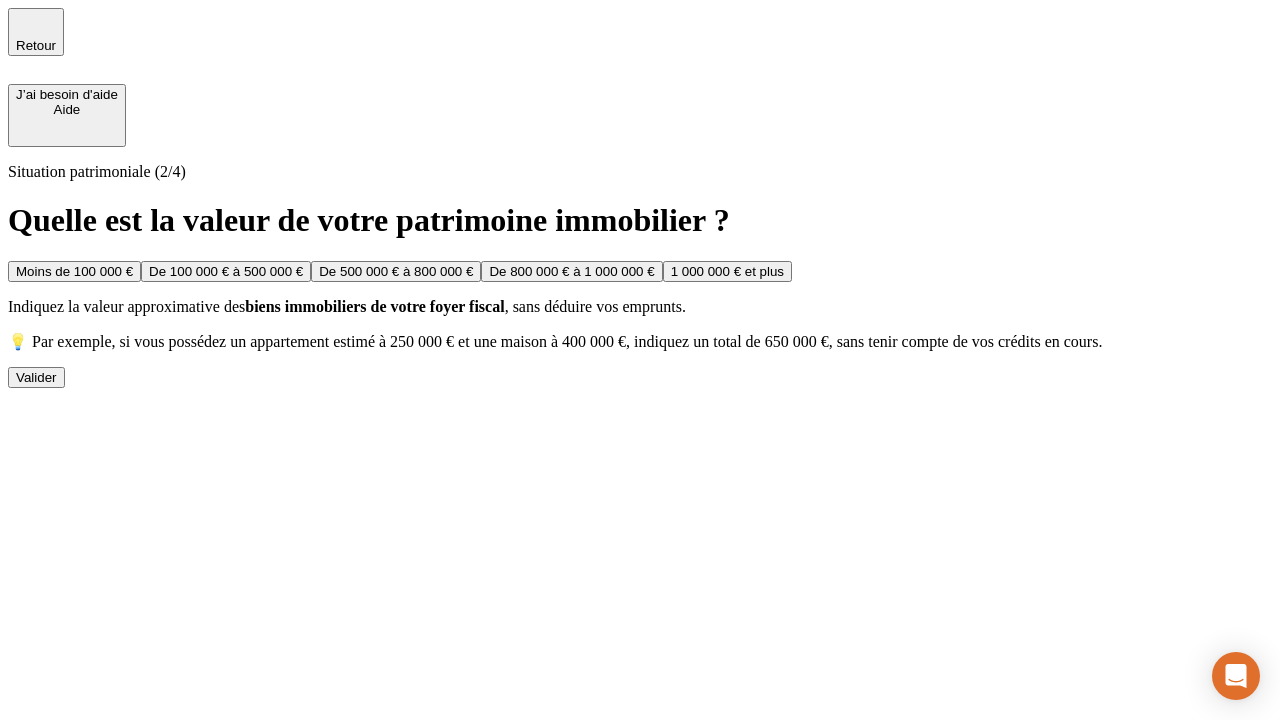 click on "Moins de 100 000 €" at bounding box center [74, 271] 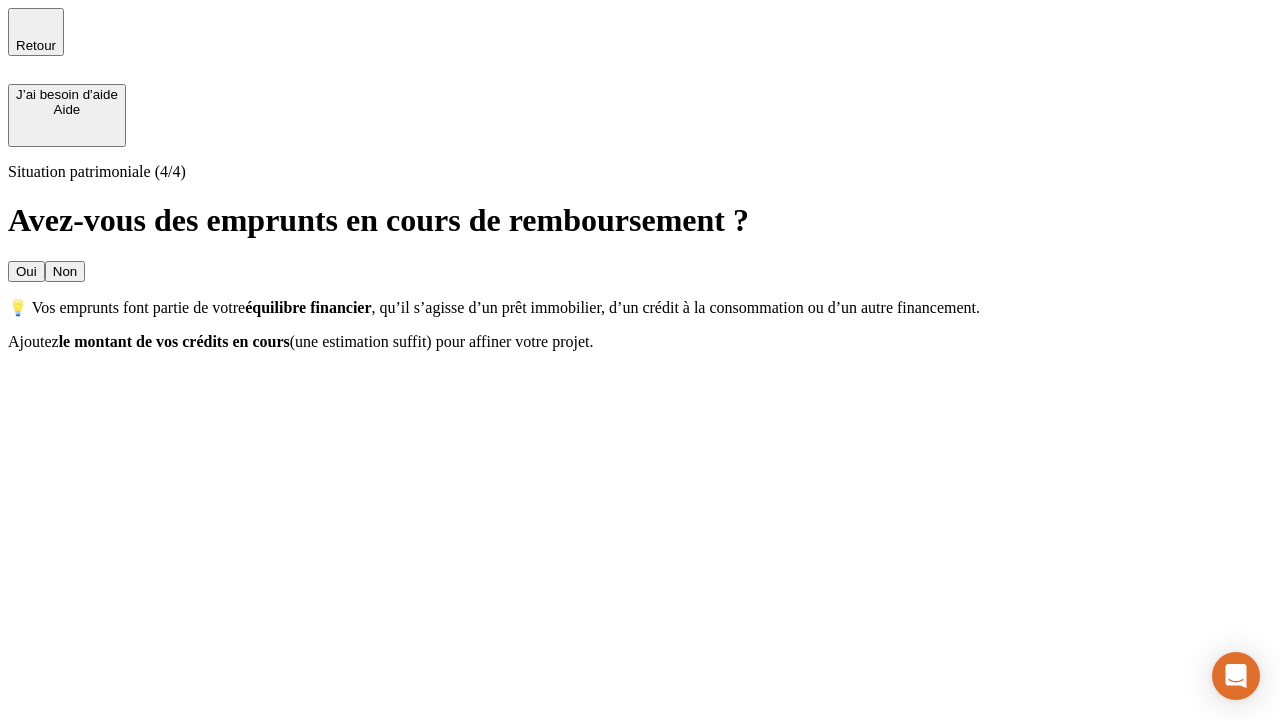 click on "Non" at bounding box center [65, 271] 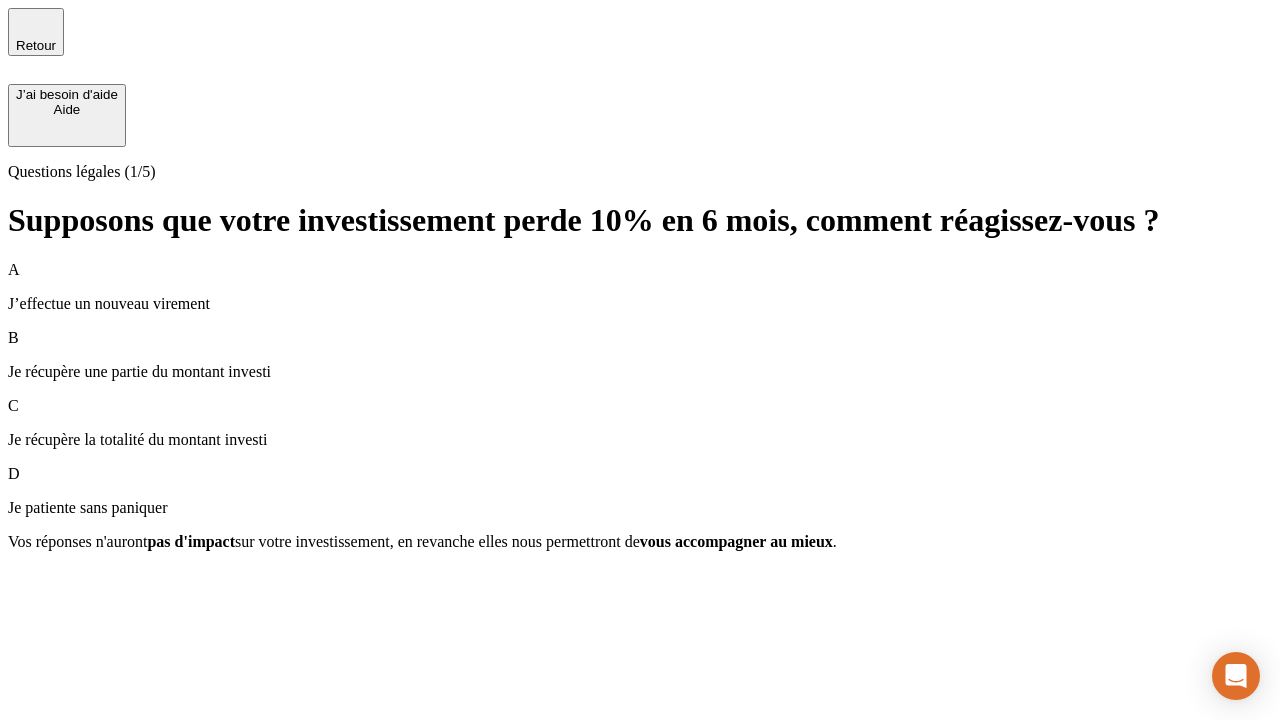 click on "Je récupère une partie du montant investi" at bounding box center [640, 372] 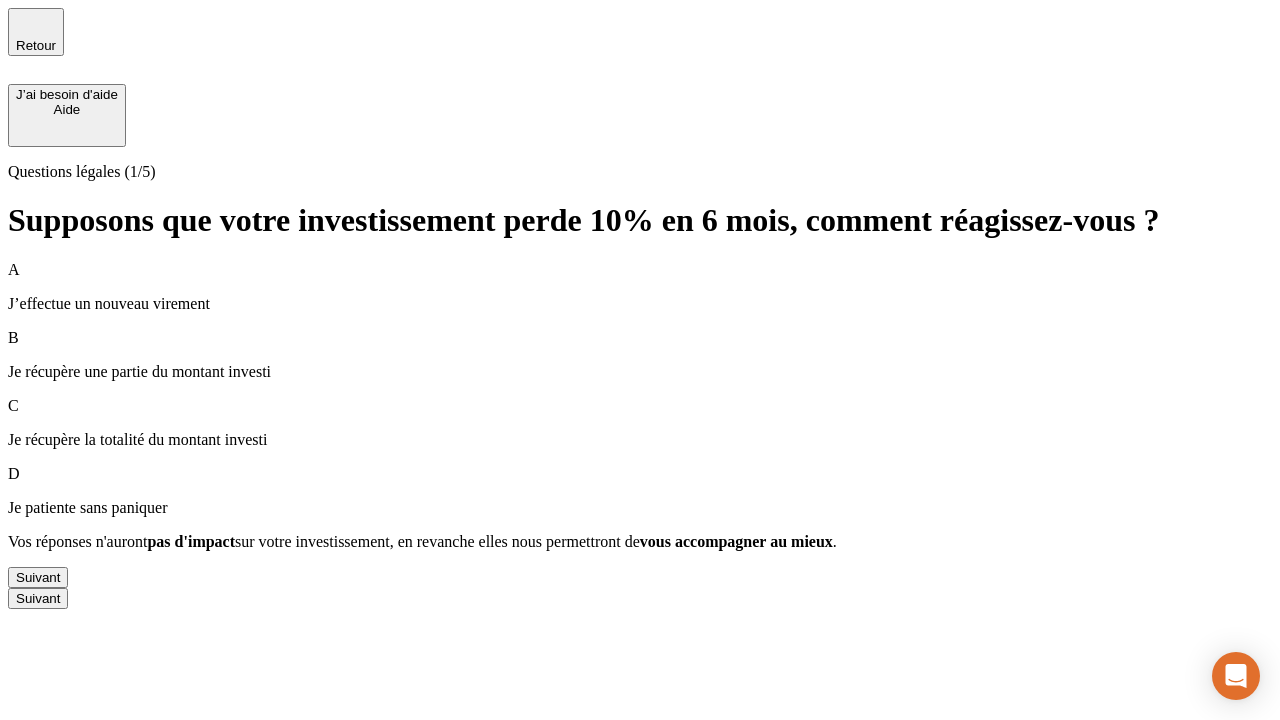 click on "Suivant" at bounding box center (38, 577) 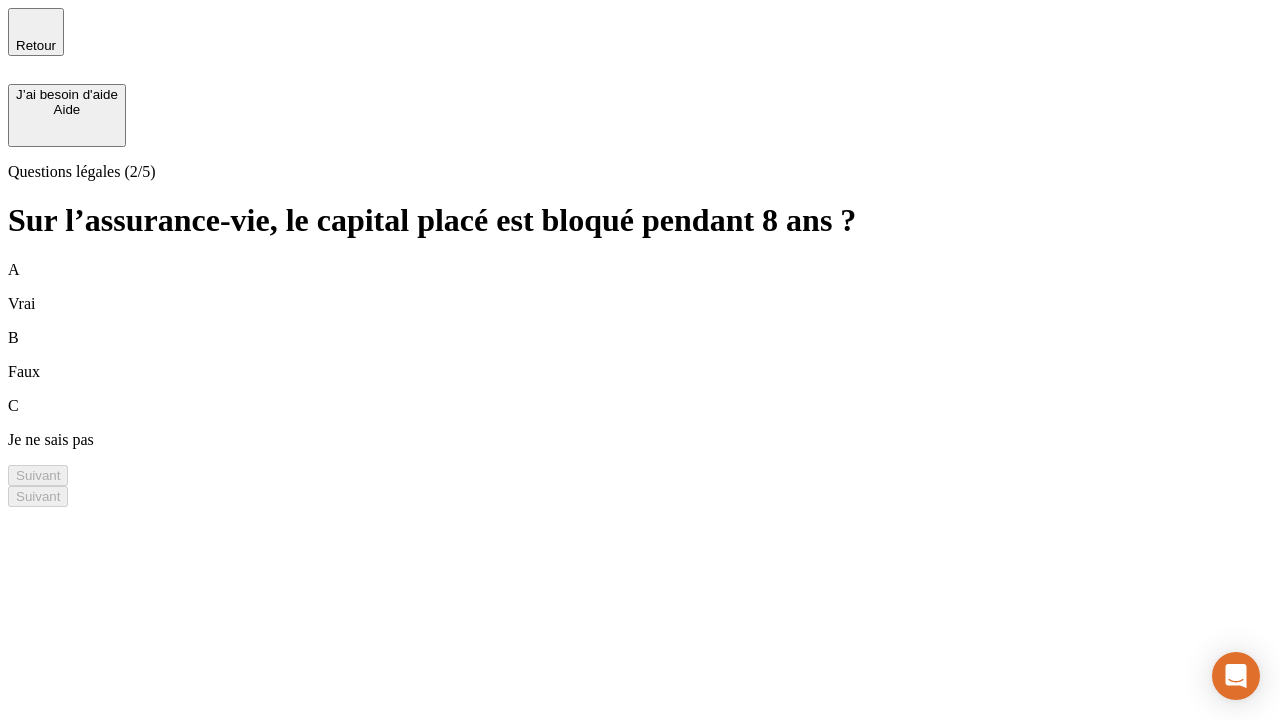 click on "B Faux" at bounding box center (640, 355) 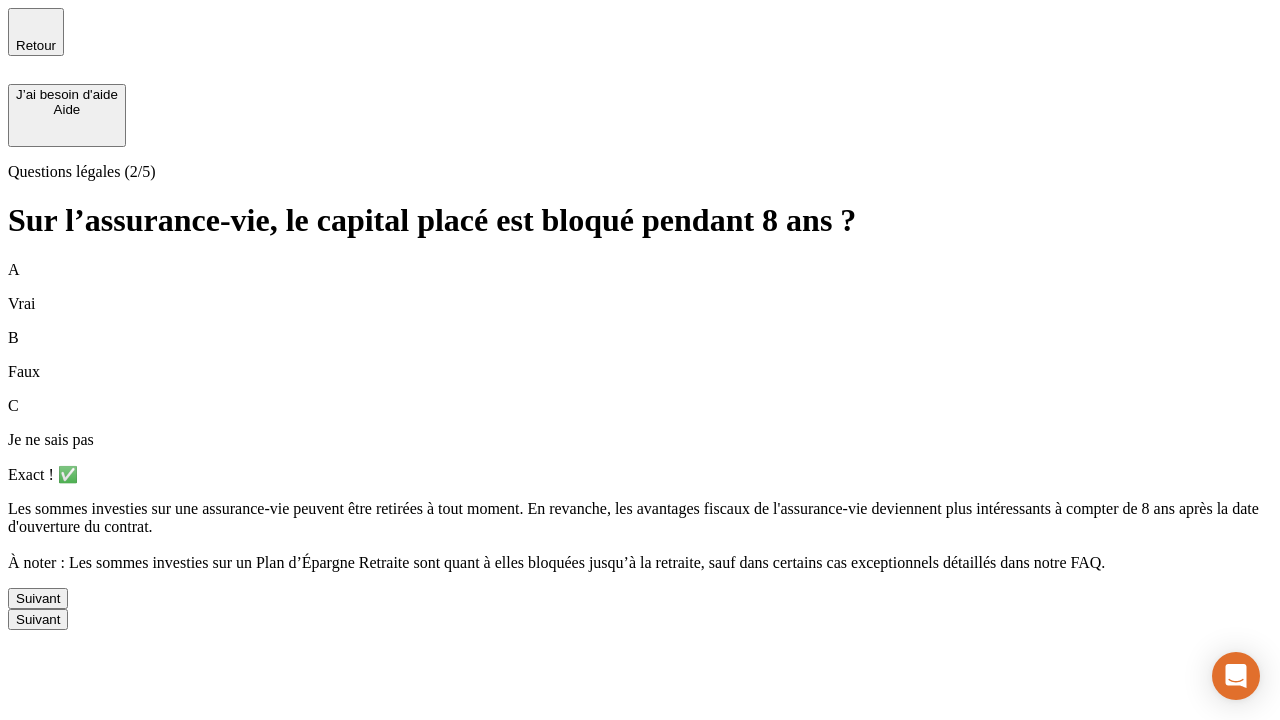 click on "Suivant" at bounding box center (38, 598) 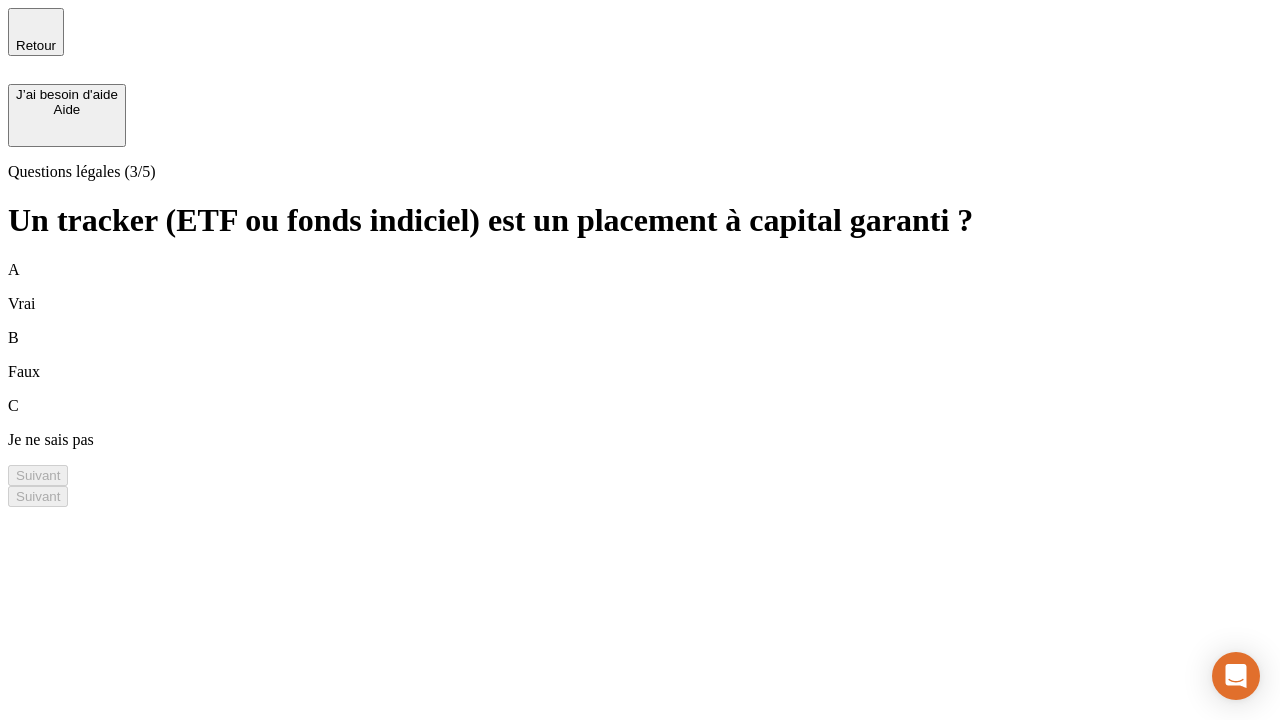 click on "B Faux" at bounding box center (640, 355) 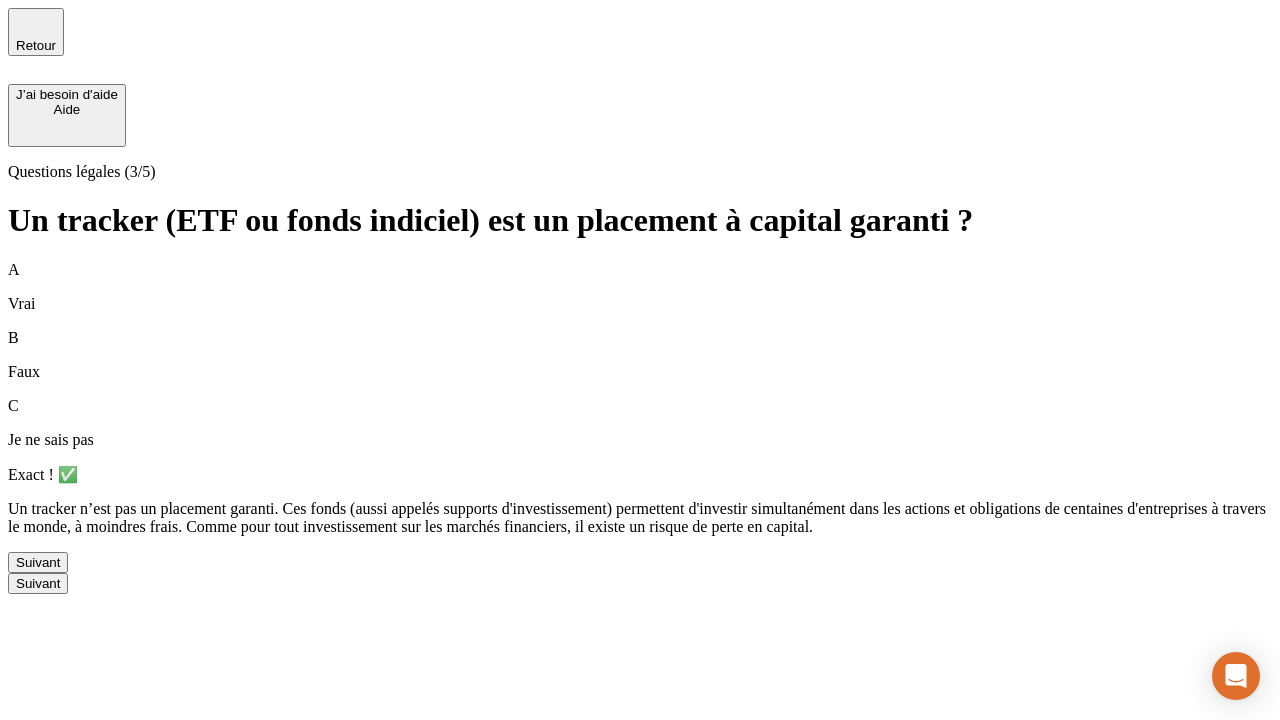 click on "Suivant" at bounding box center [38, 562] 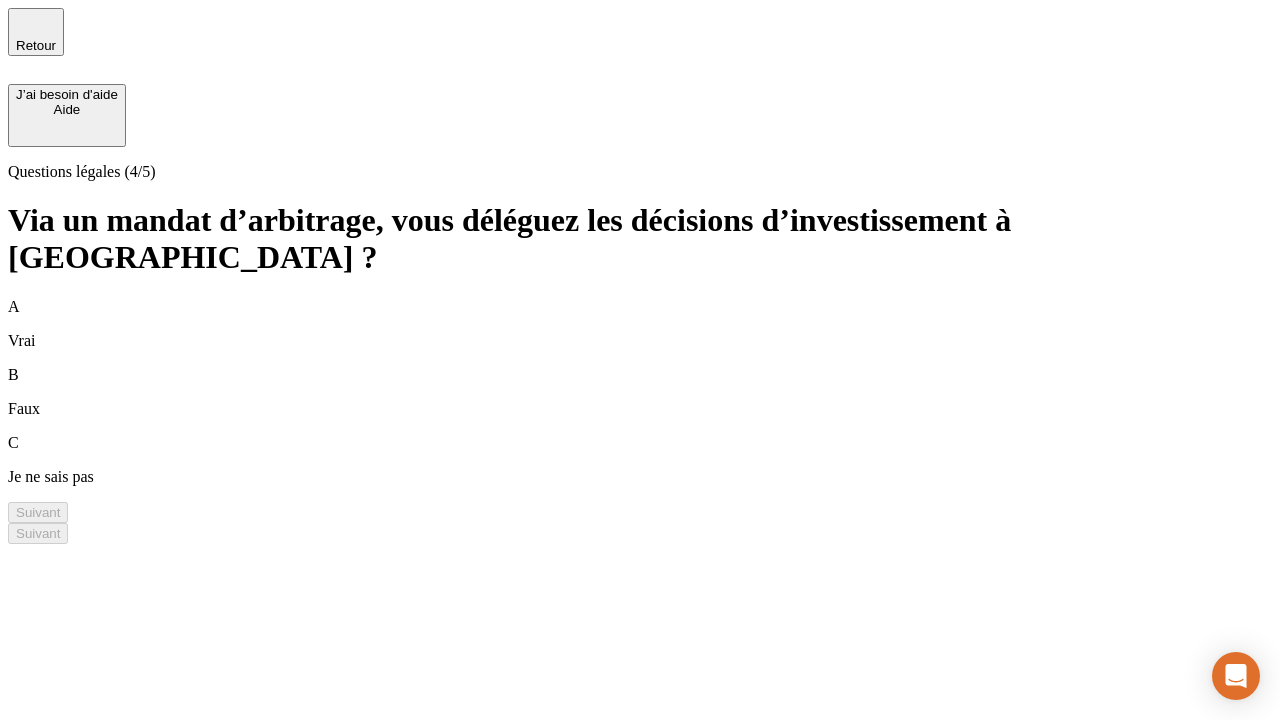 click on "A Vrai" at bounding box center (640, 324) 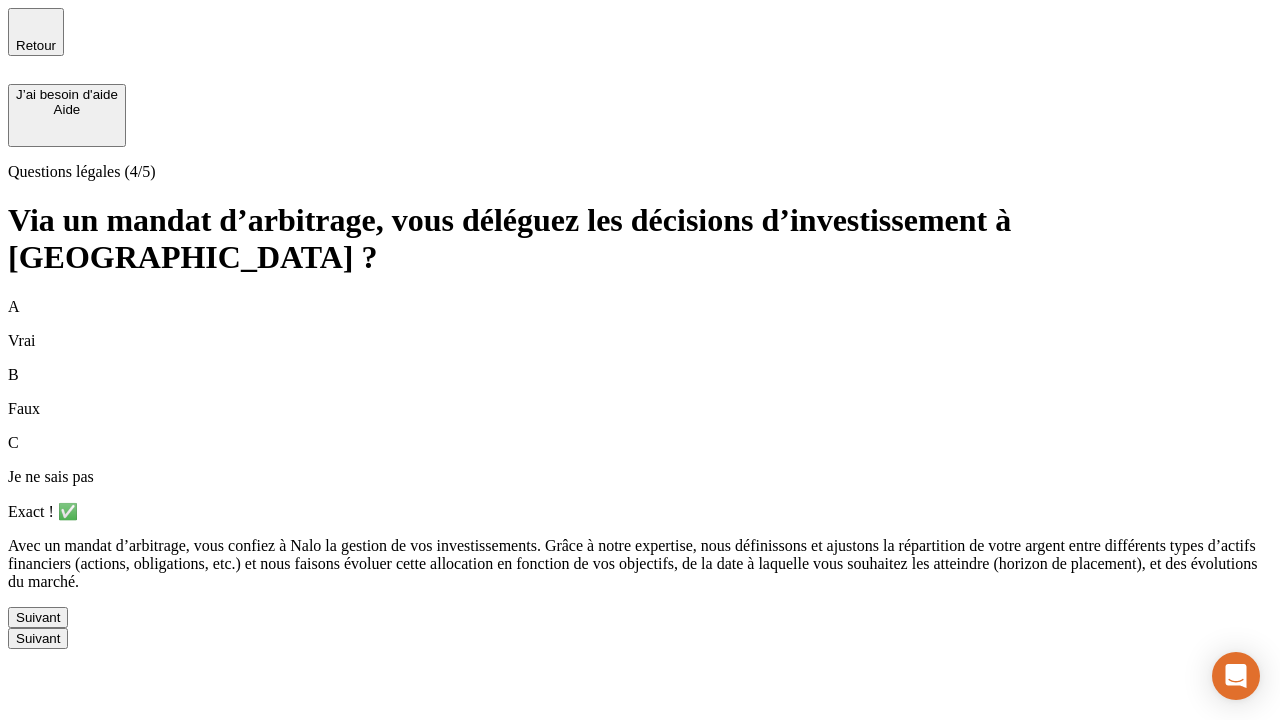 click on "Suivant" at bounding box center (38, 617) 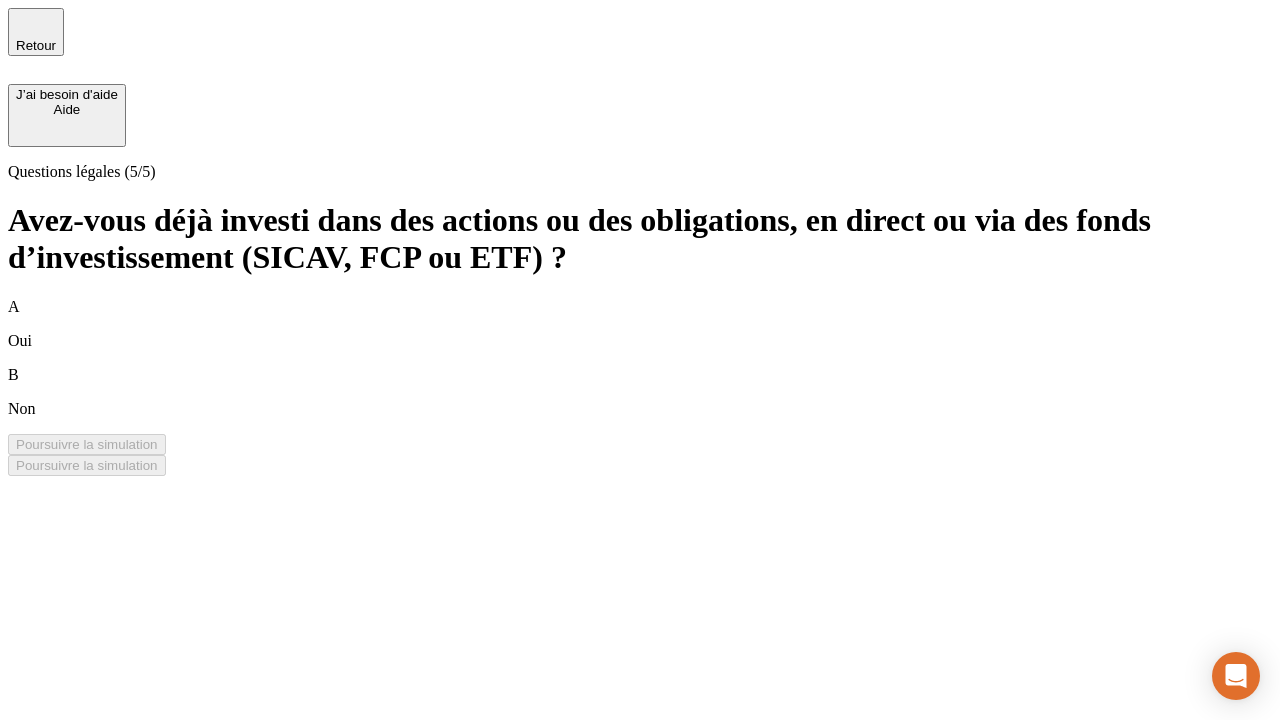 click on "A Oui" at bounding box center [640, 324] 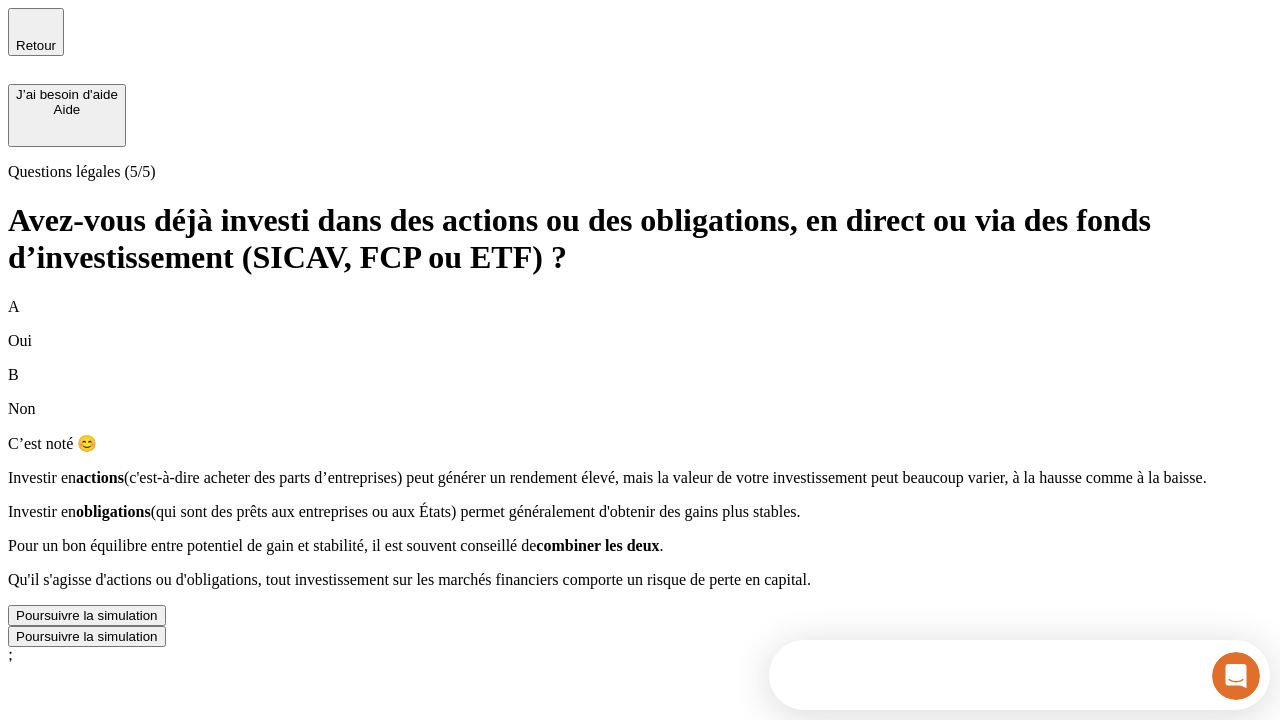 scroll, scrollTop: 0, scrollLeft: 0, axis: both 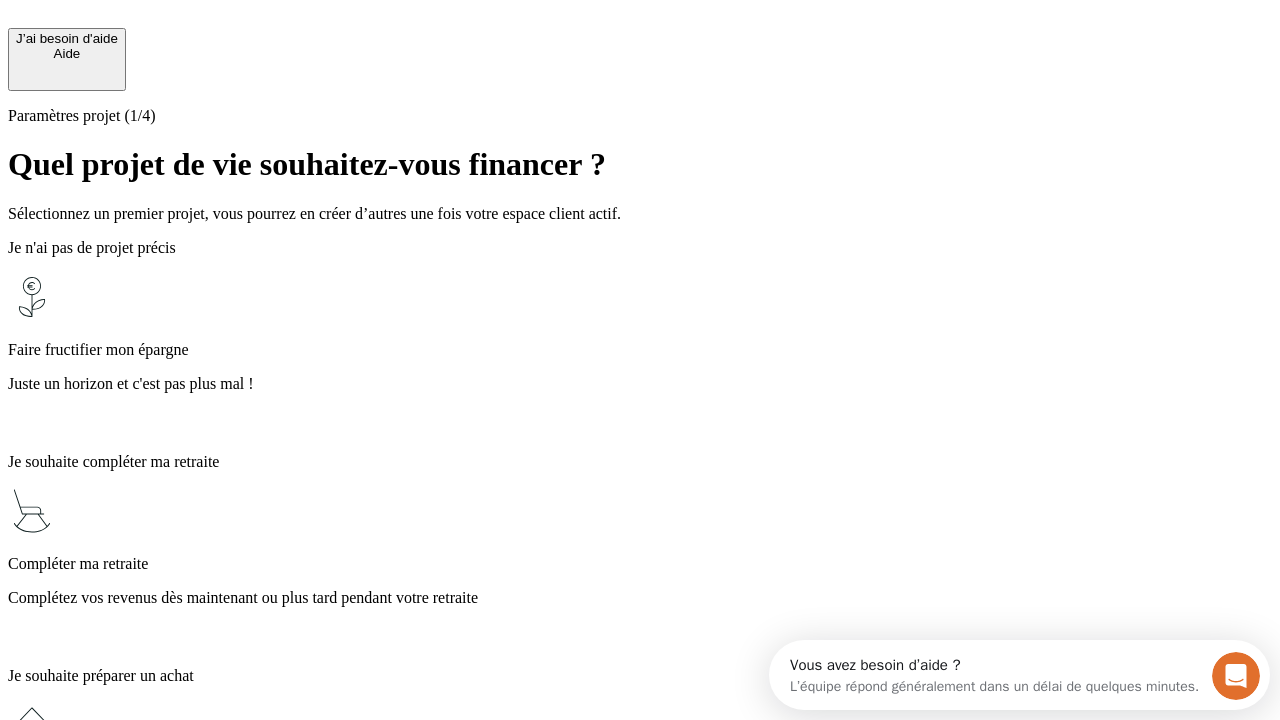 click on "Juste un horizon et c'est pas plus mal !" at bounding box center [640, 384] 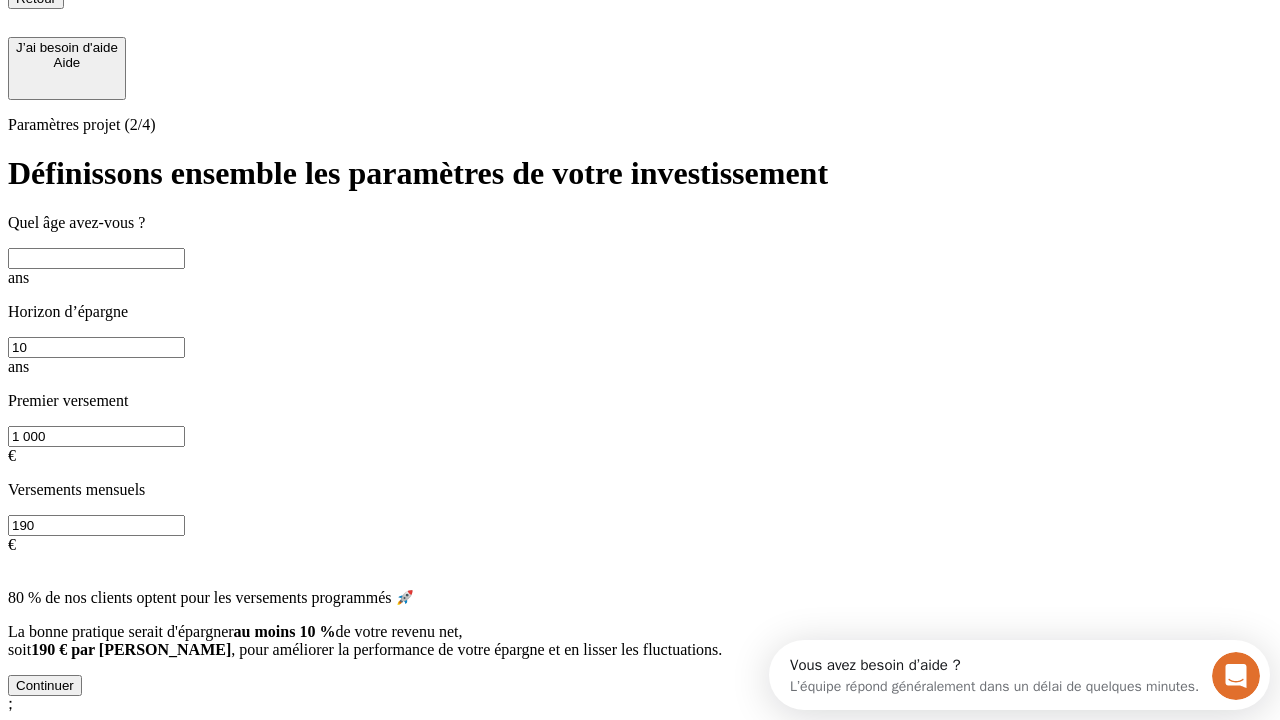 scroll, scrollTop: 30, scrollLeft: 0, axis: vertical 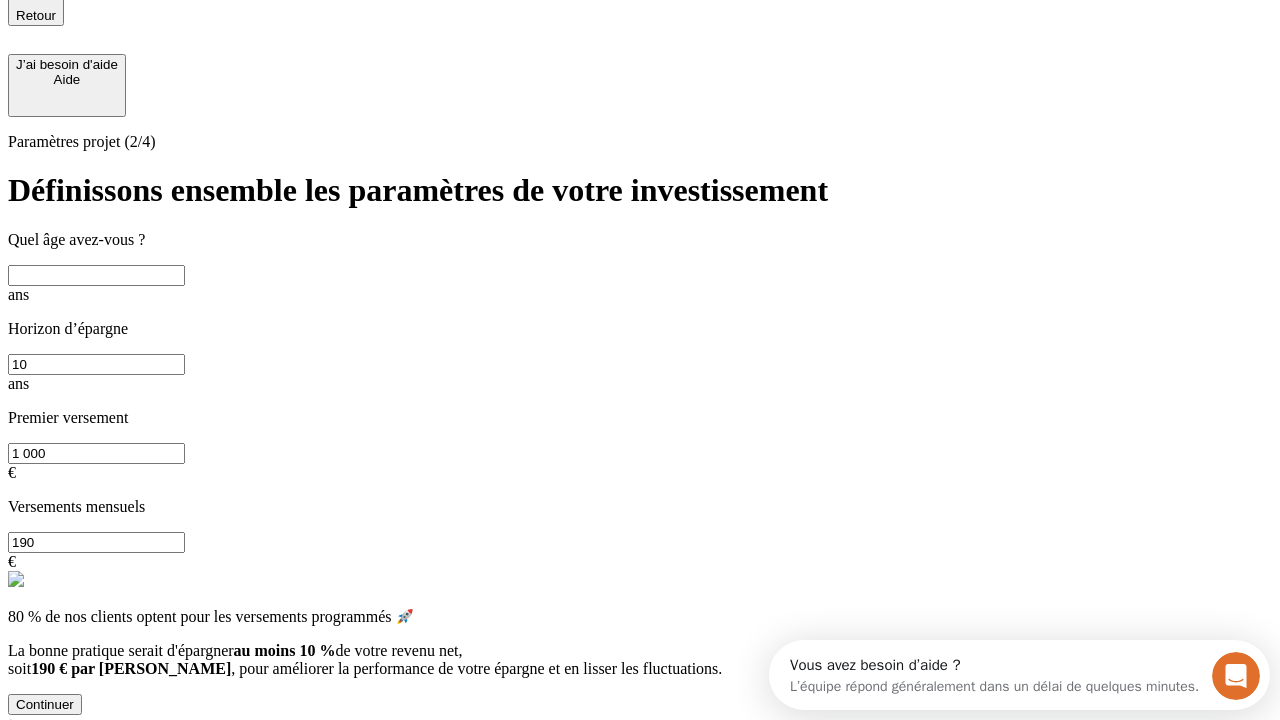 click at bounding box center [96, 275] 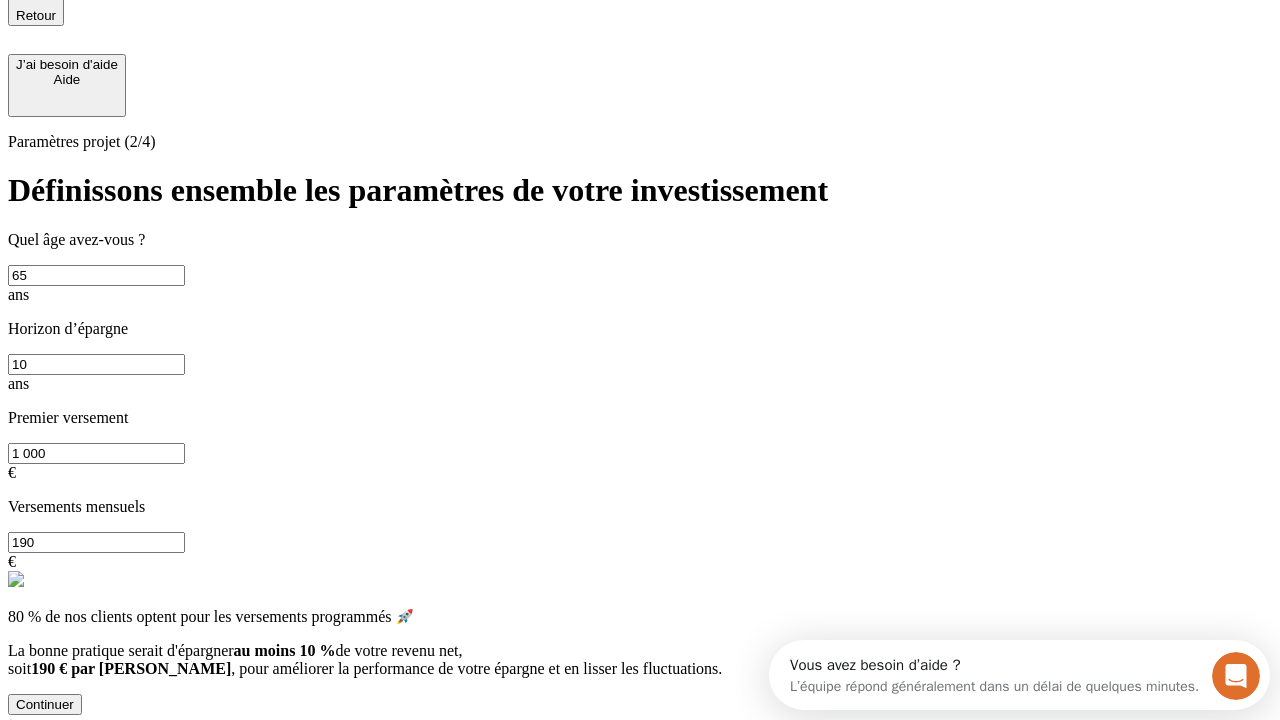 type on "65" 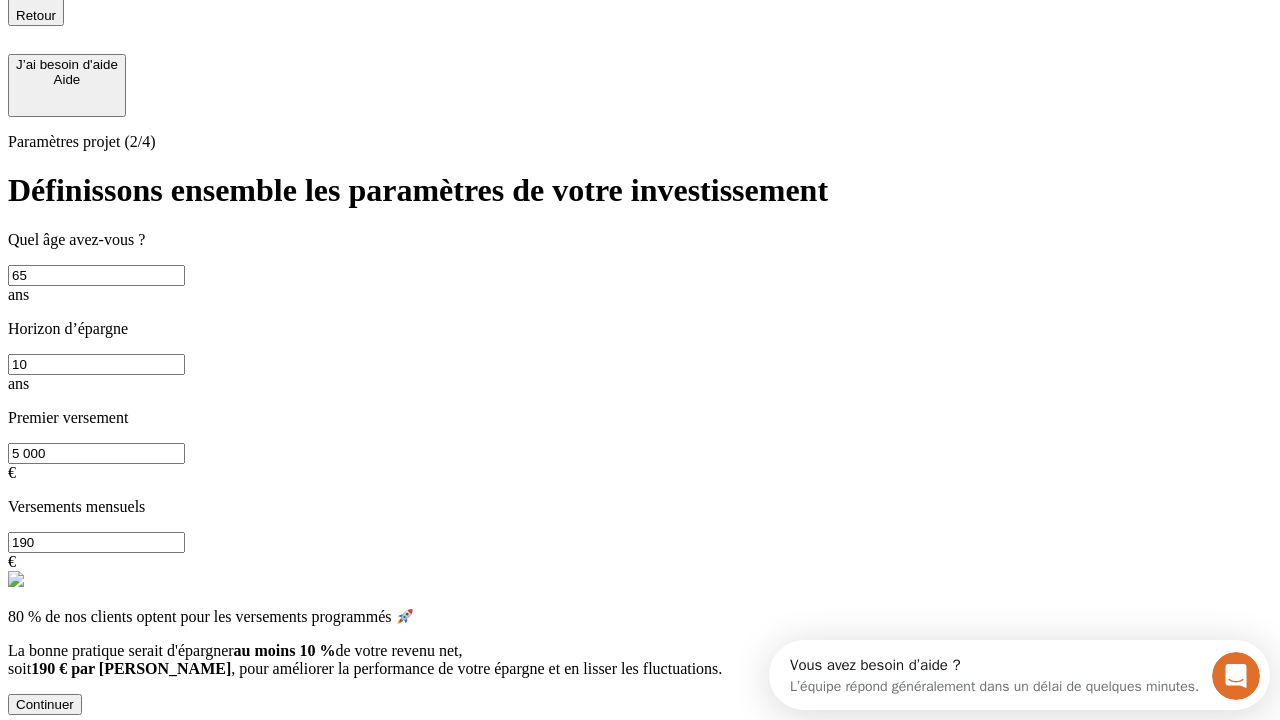 type on "5 000" 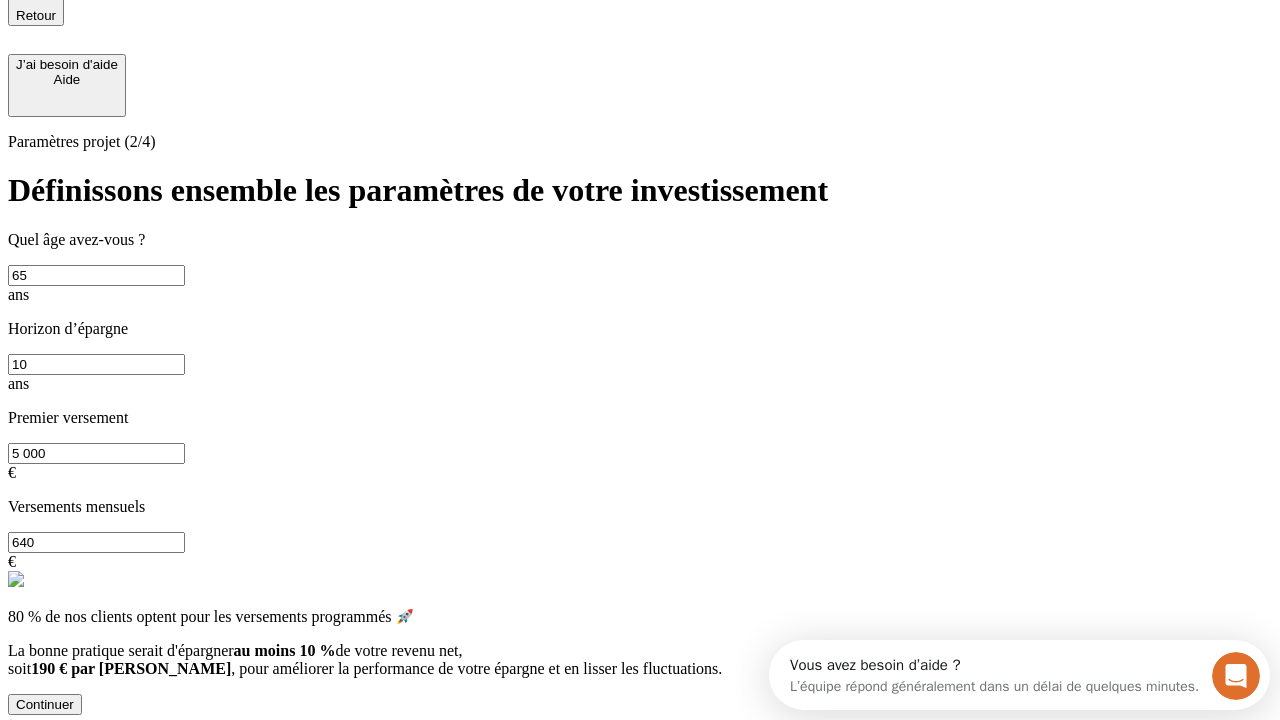 type on "640" 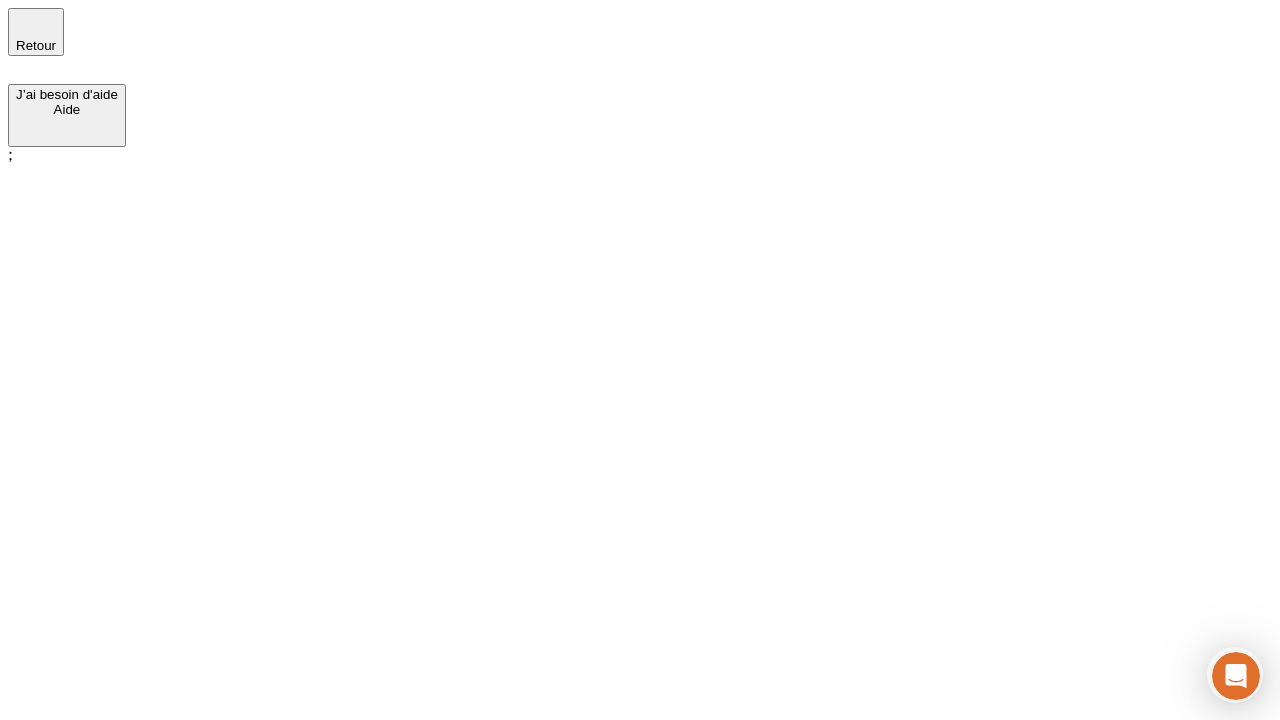 scroll, scrollTop: 0, scrollLeft: 0, axis: both 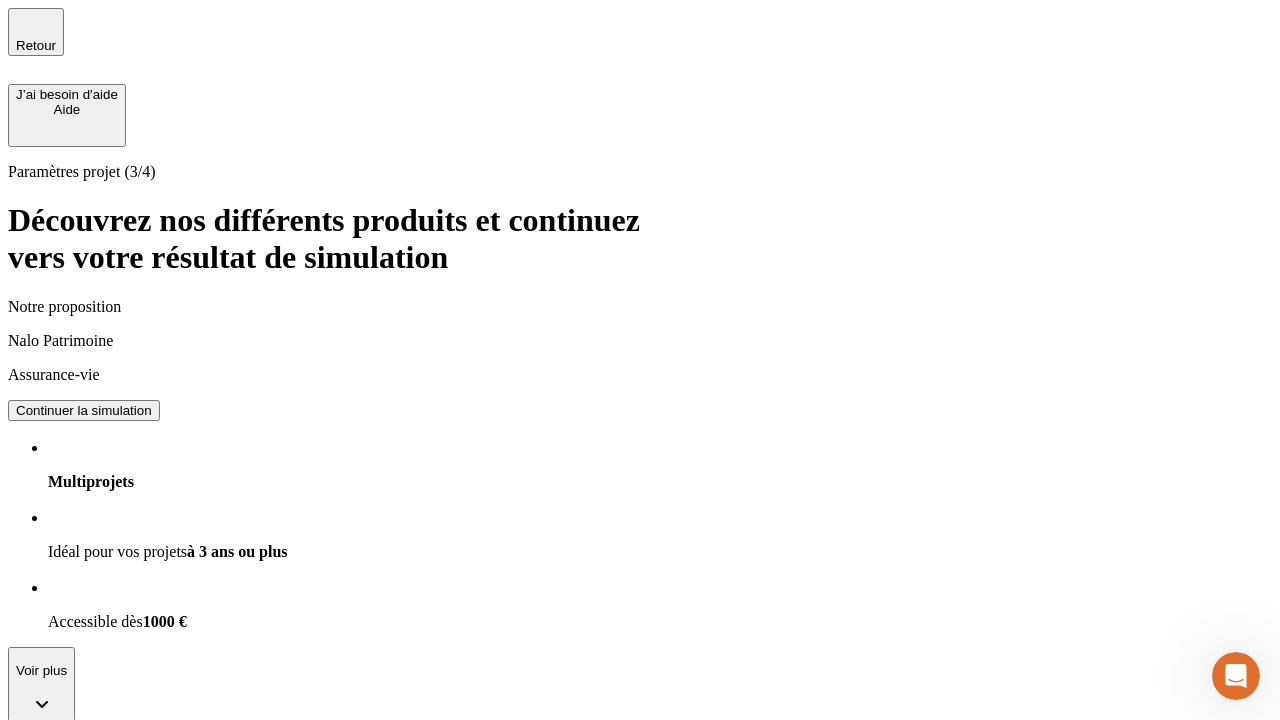 click on "Continuer la simulation" at bounding box center [84, 410] 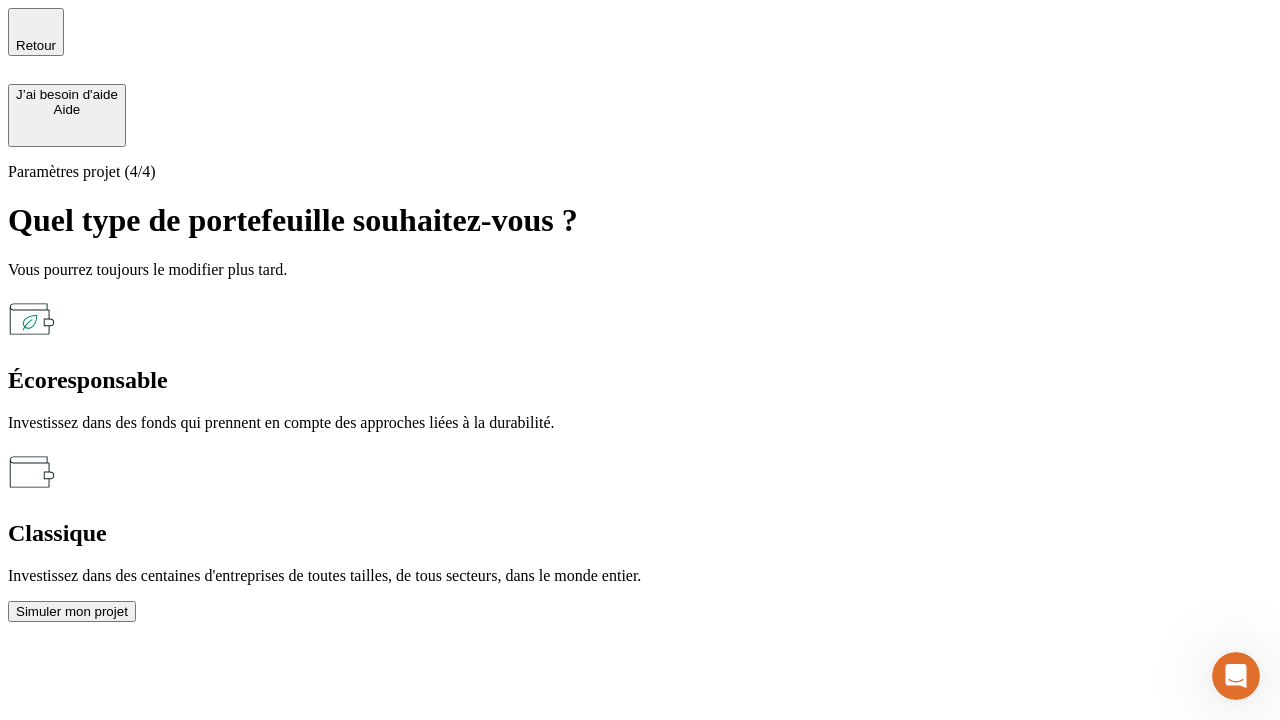 click on "Classique" at bounding box center (640, 533) 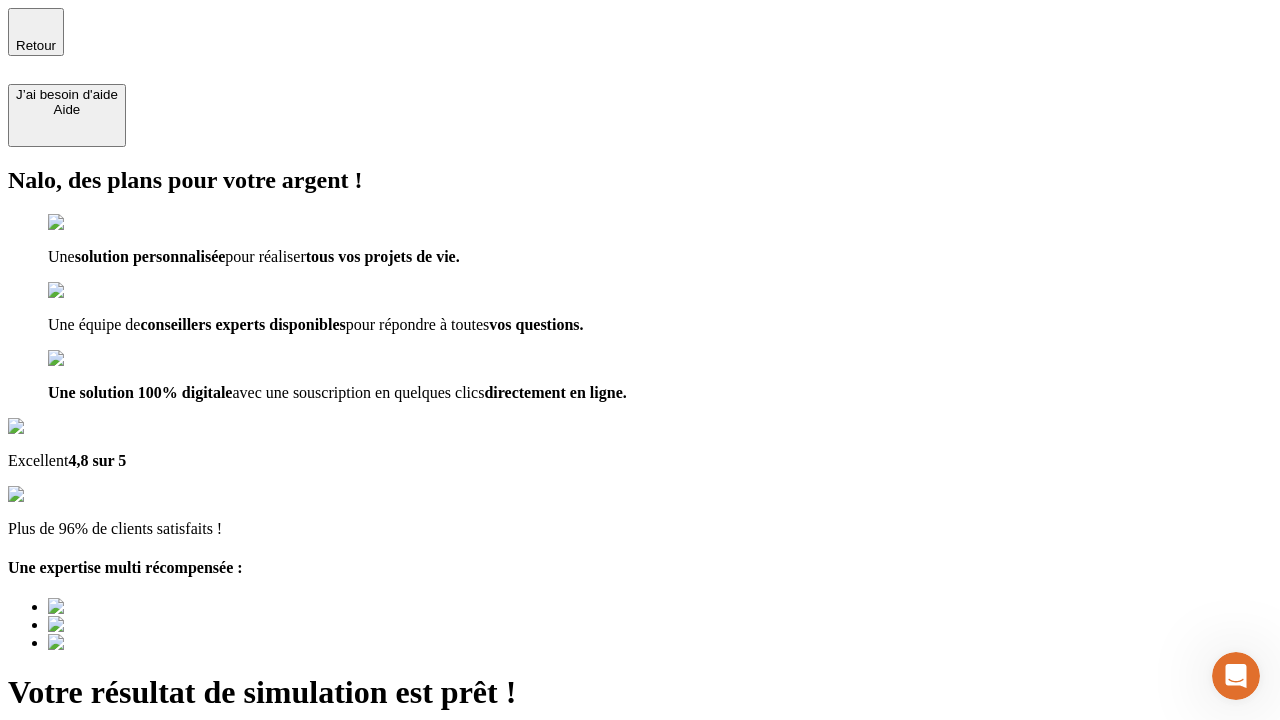 click on "Découvrir ma simulation" at bounding box center [87, 797] 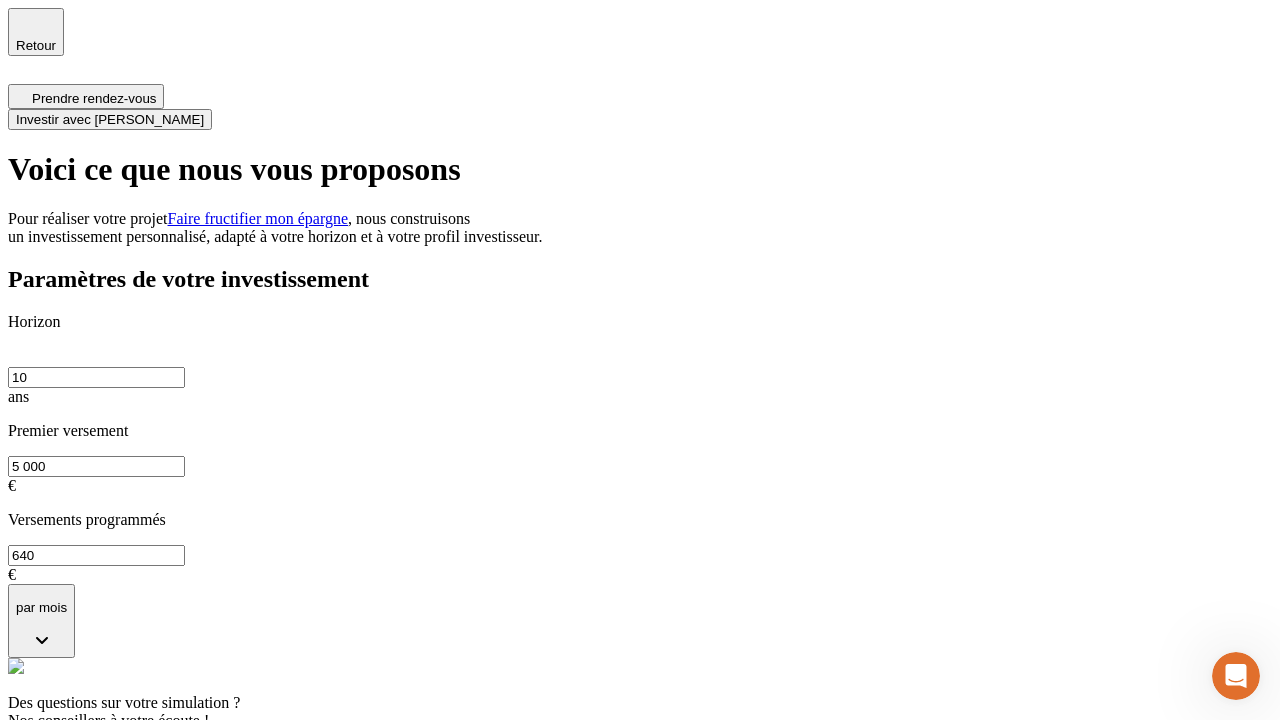 click on "Investir avec [PERSON_NAME]" at bounding box center (110, 119) 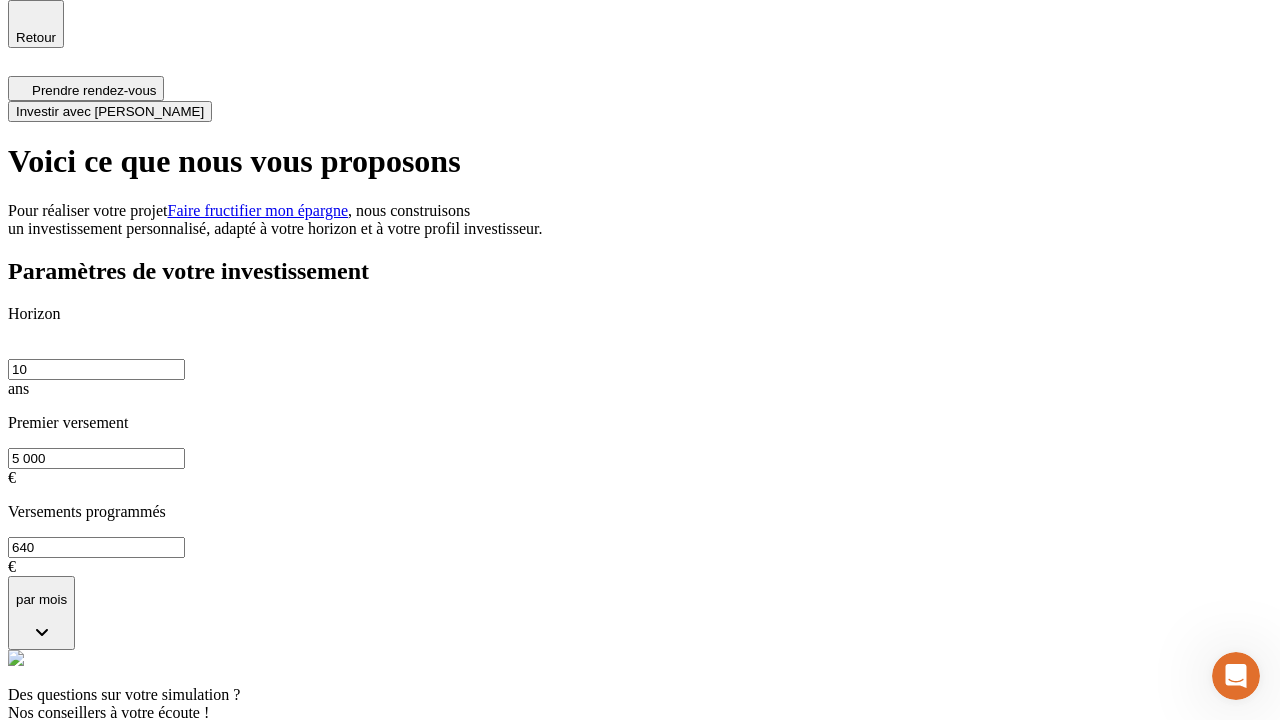 scroll, scrollTop: 6, scrollLeft: 0, axis: vertical 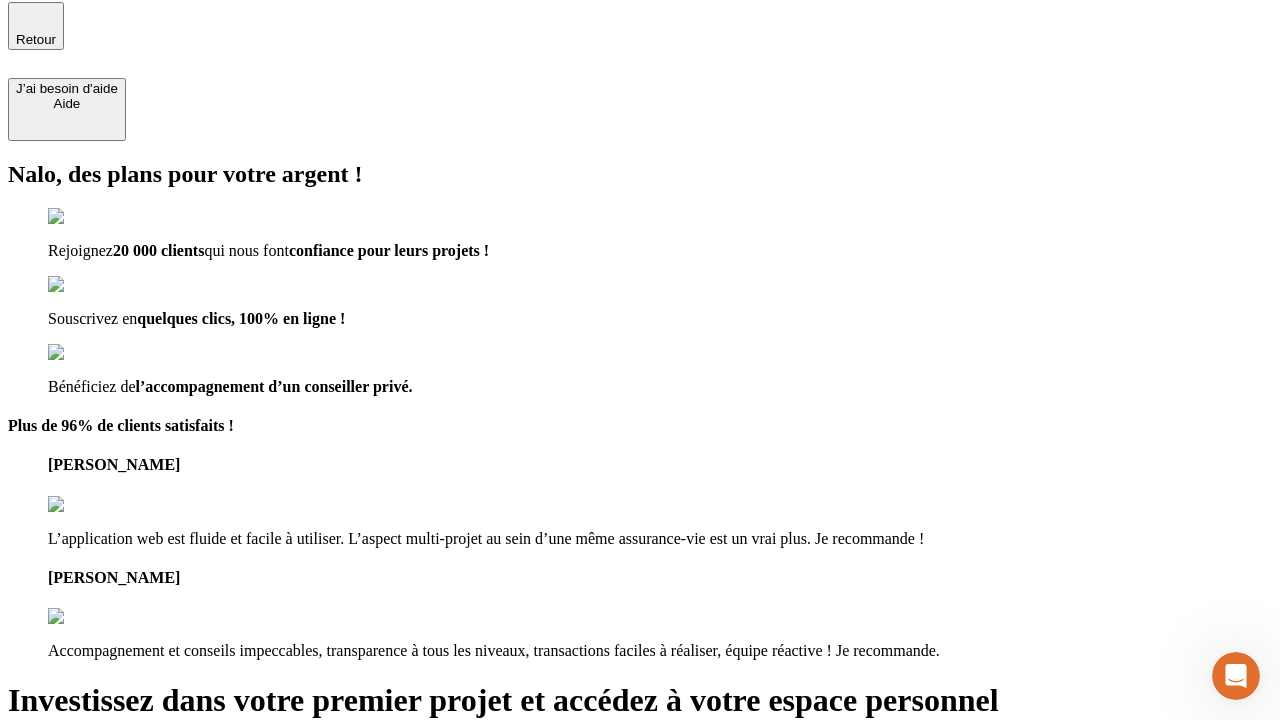 type on "[EMAIL_ADDRESS][DOMAIN_NAME]" 